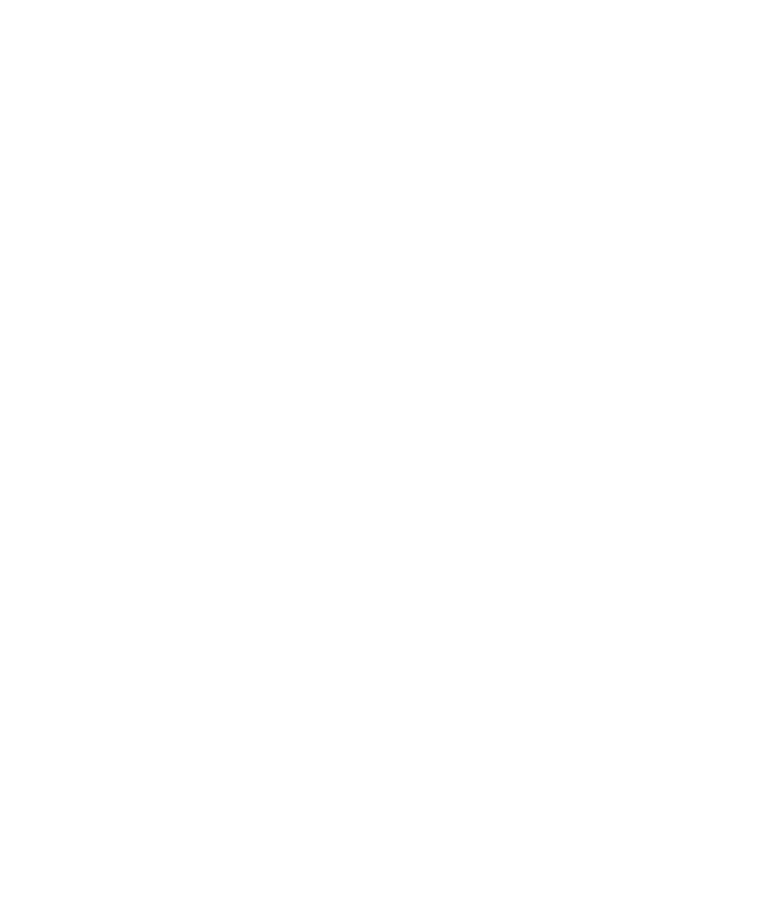 select on "*" 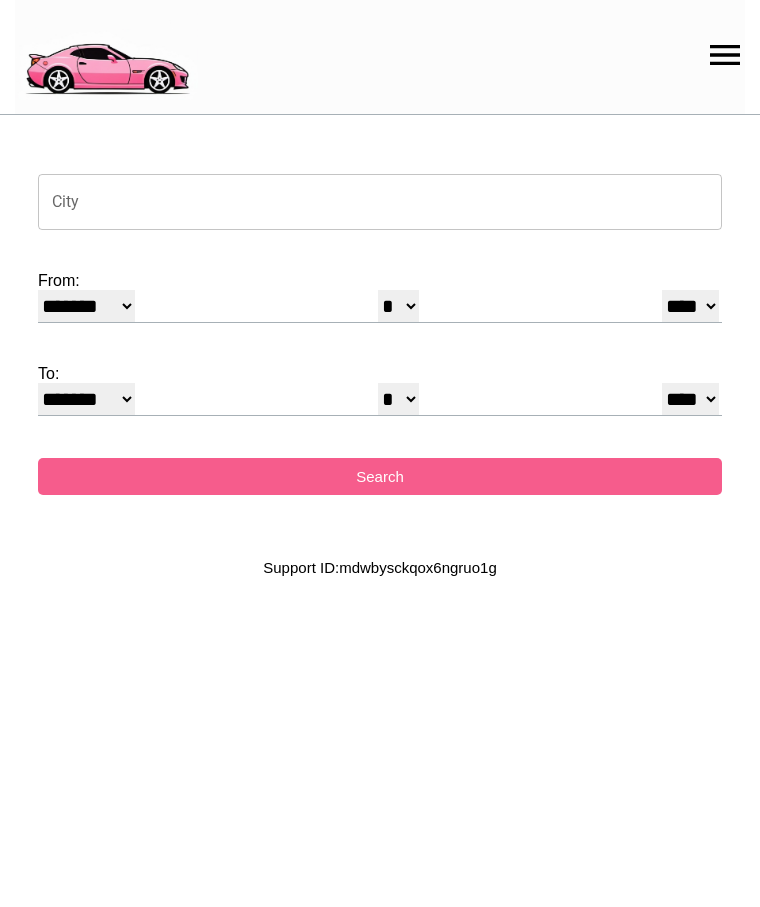 scroll, scrollTop: 0, scrollLeft: 0, axis: both 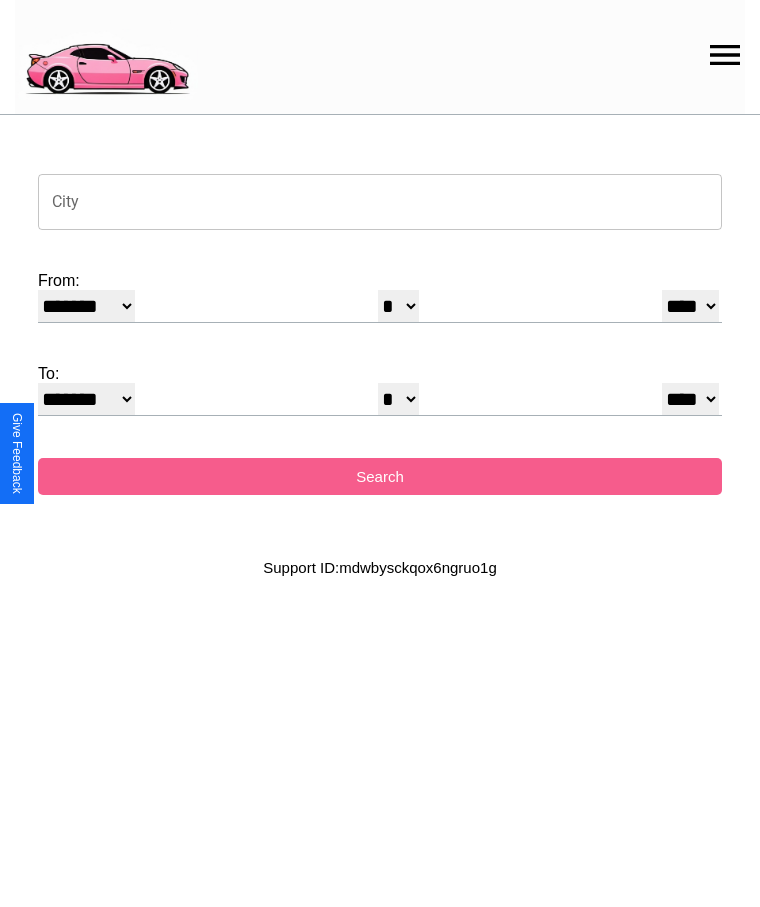 click on "City" at bounding box center [380, 202] 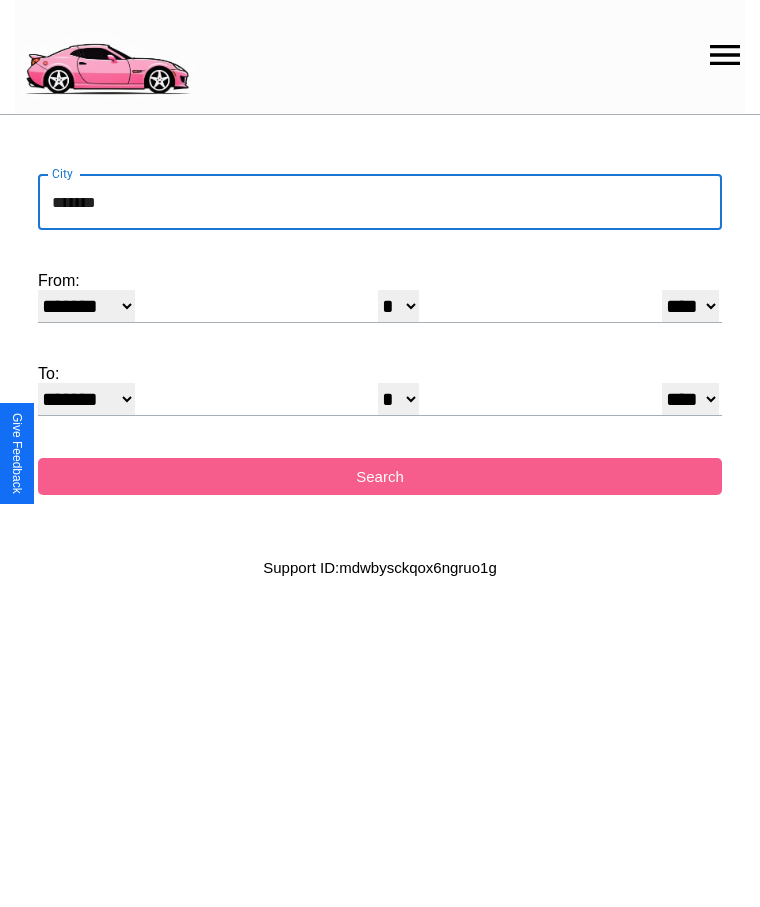 type on "*******" 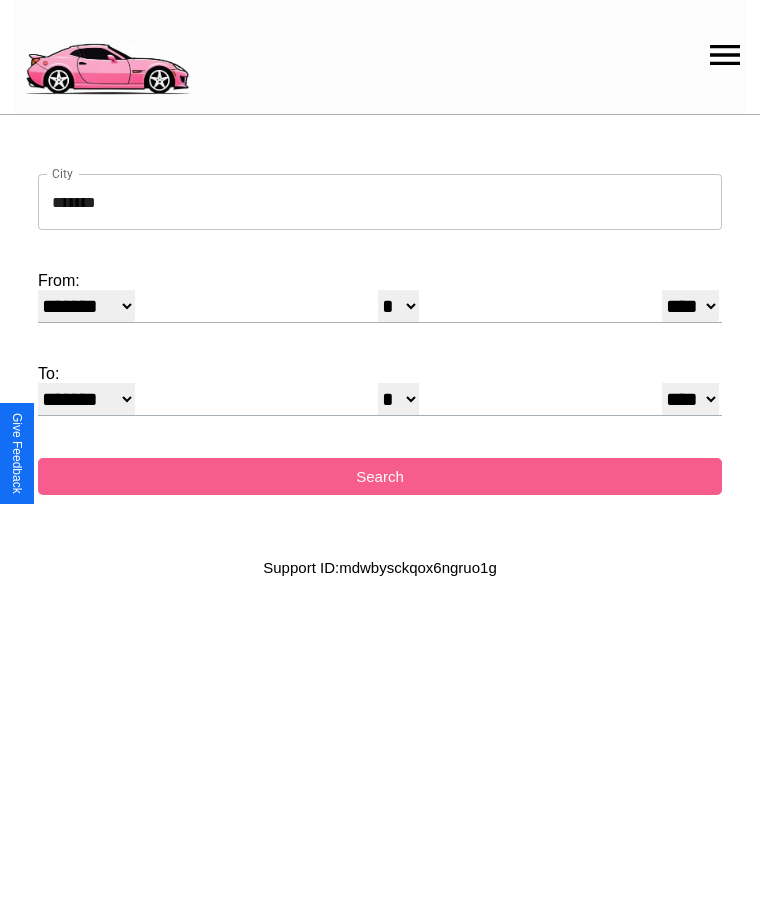 click on "******* ******** ***** ***** *** **** **** ****** ********* ******* ******** ********" at bounding box center [86, 306] 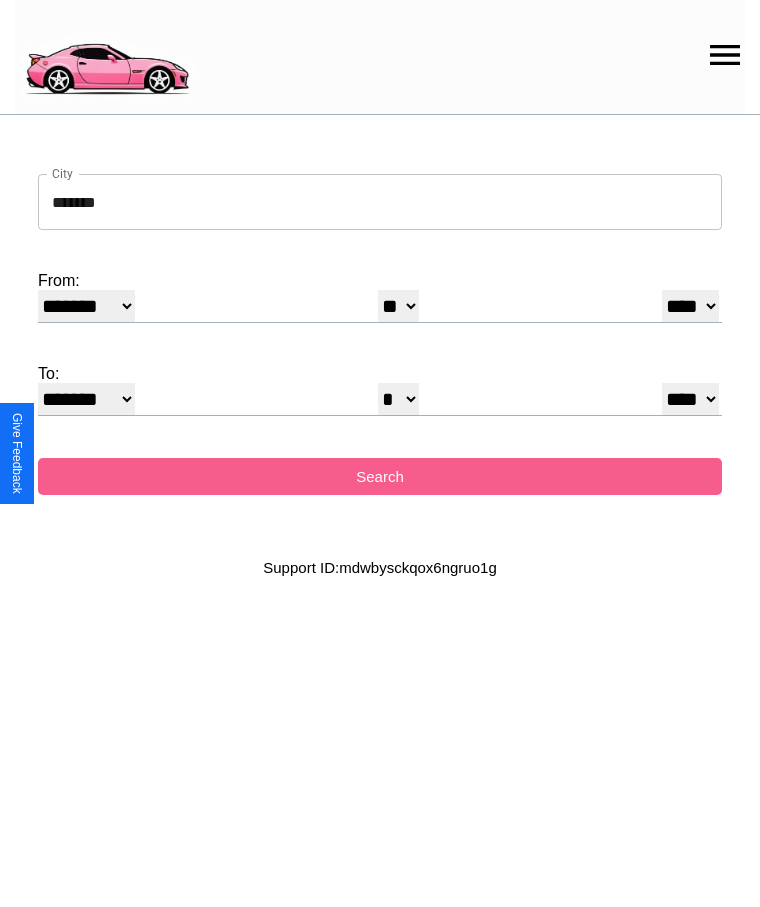click on "**** **** **** **** **** **** **** **** **** ****" at bounding box center [690, 306] 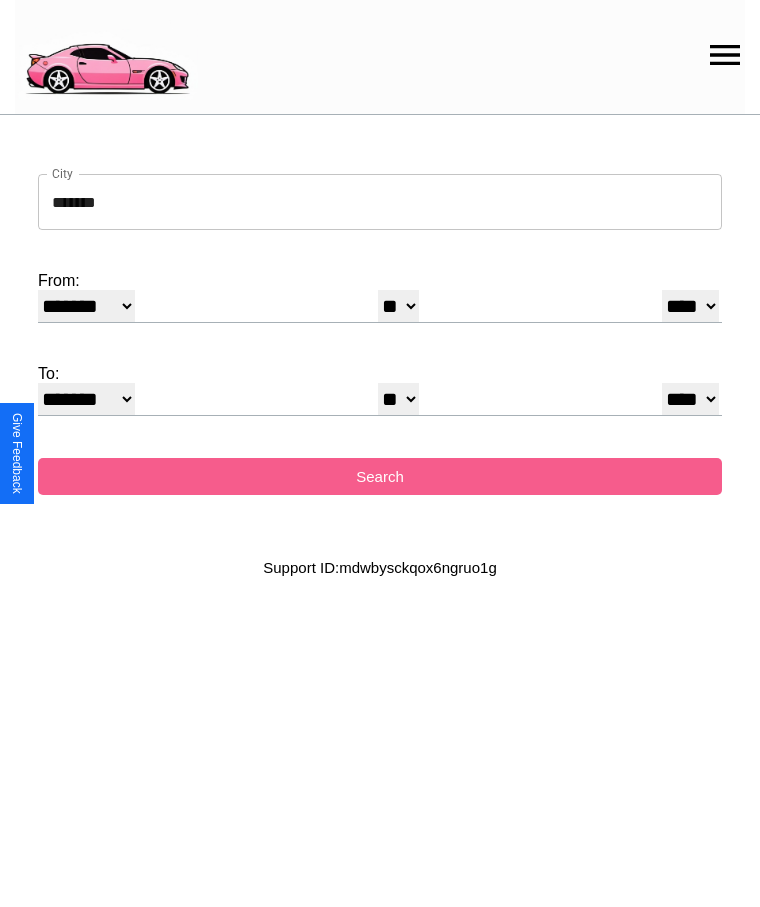 click on "* * * * * * * * * ** ** ** ** ** ** ** ** ** ** ** ** ** ** ** ** ** ** ** ** ** **" at bounding box center (398, 399) 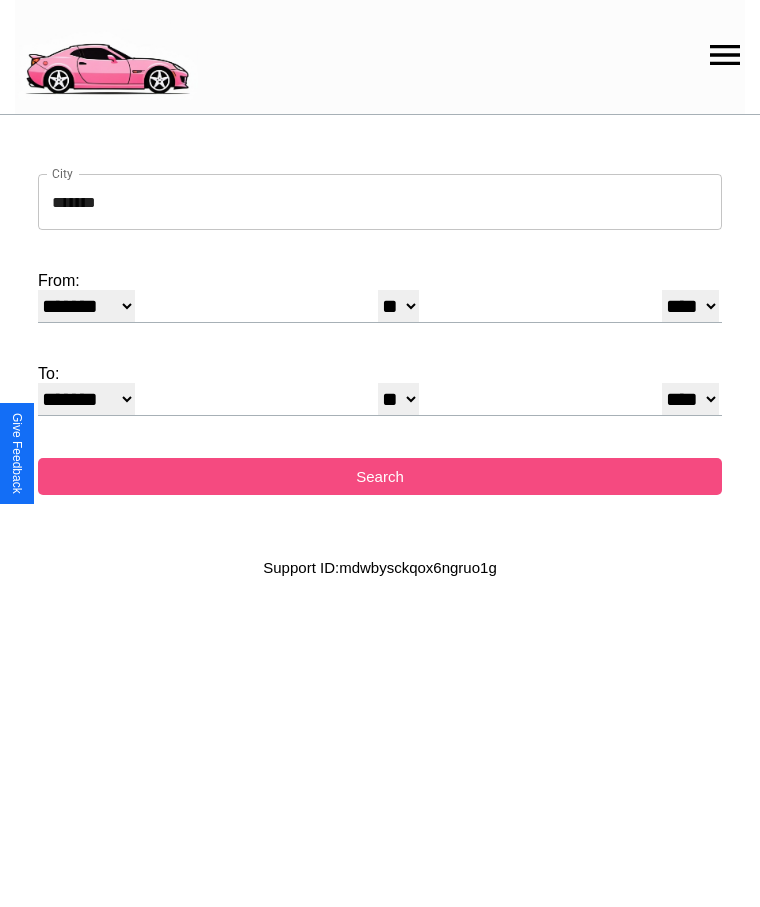 click on "Search" at bounding box center [380, 476] 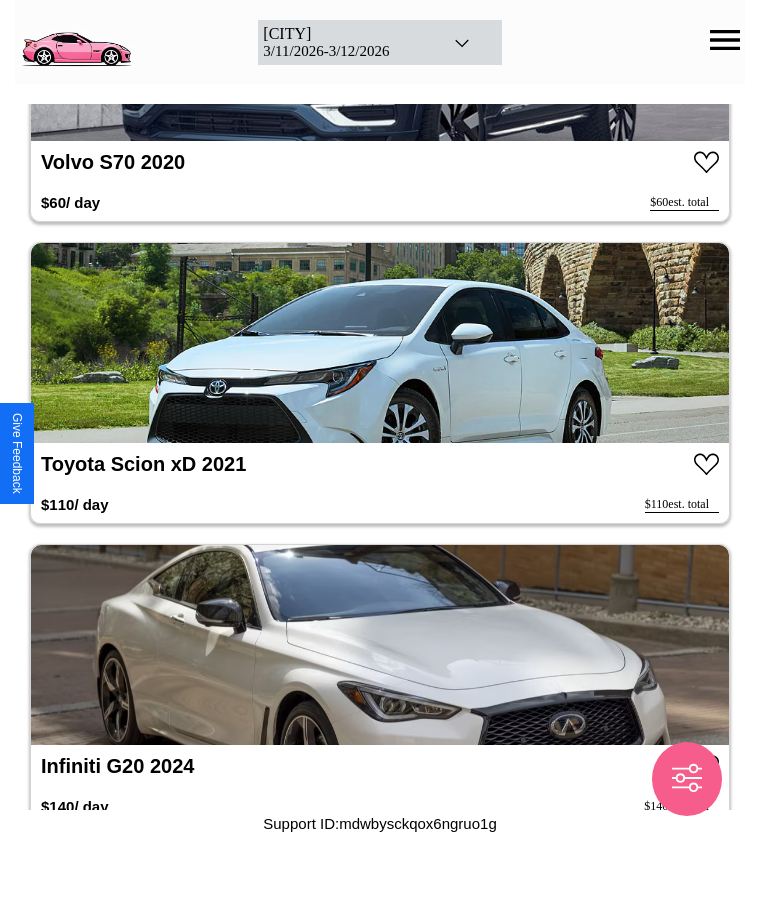 scroll, scrollTop: 1630, scrollLeft: 0, axis: vertical 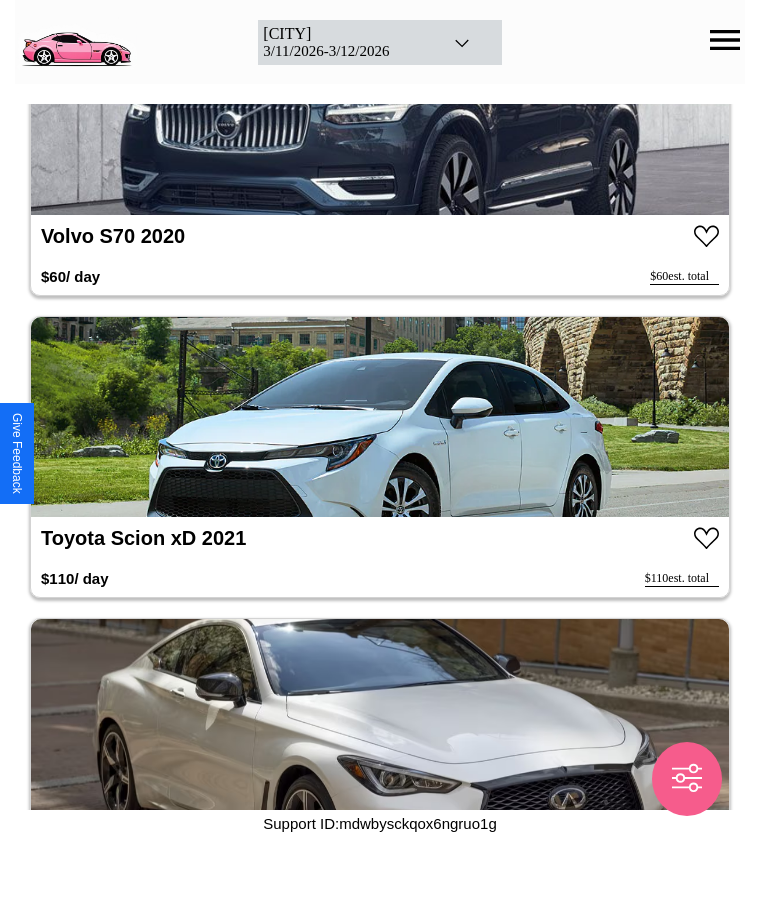 click at bounding box center [380, 417] 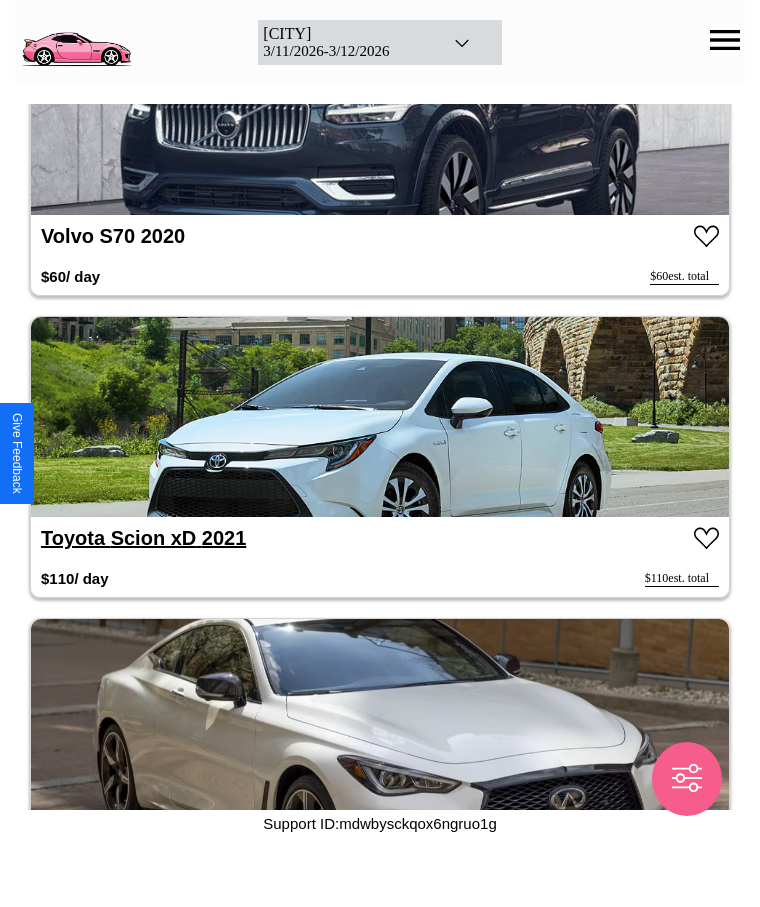 click on "Toyota   Scion xD   2021" at bounding box center [143, 538] 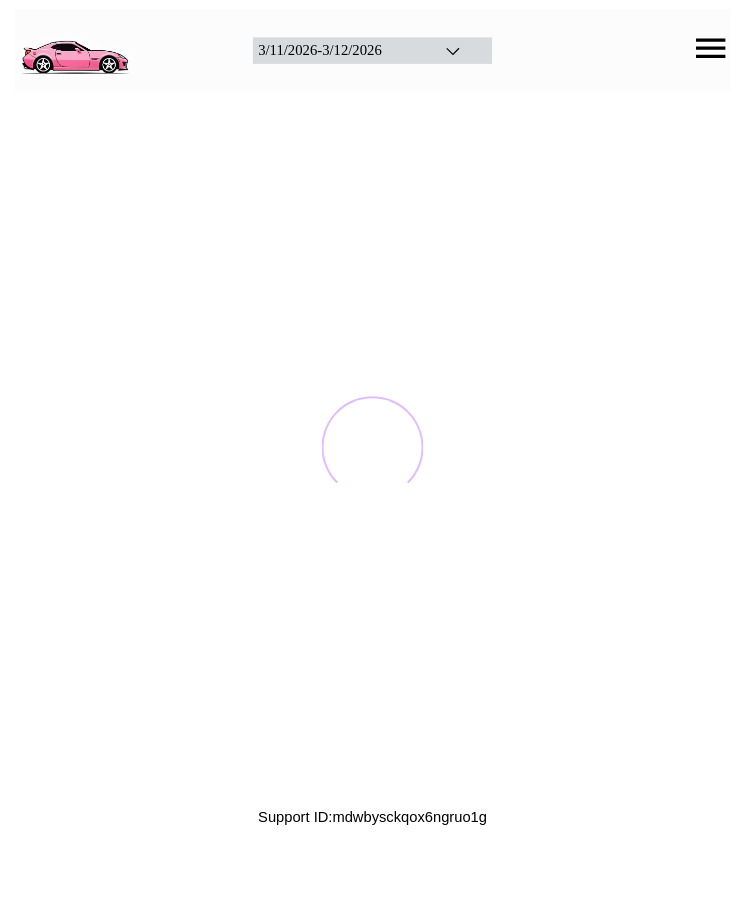 scroll, scrollTop: 0, scrollLeft: 0, axis: both 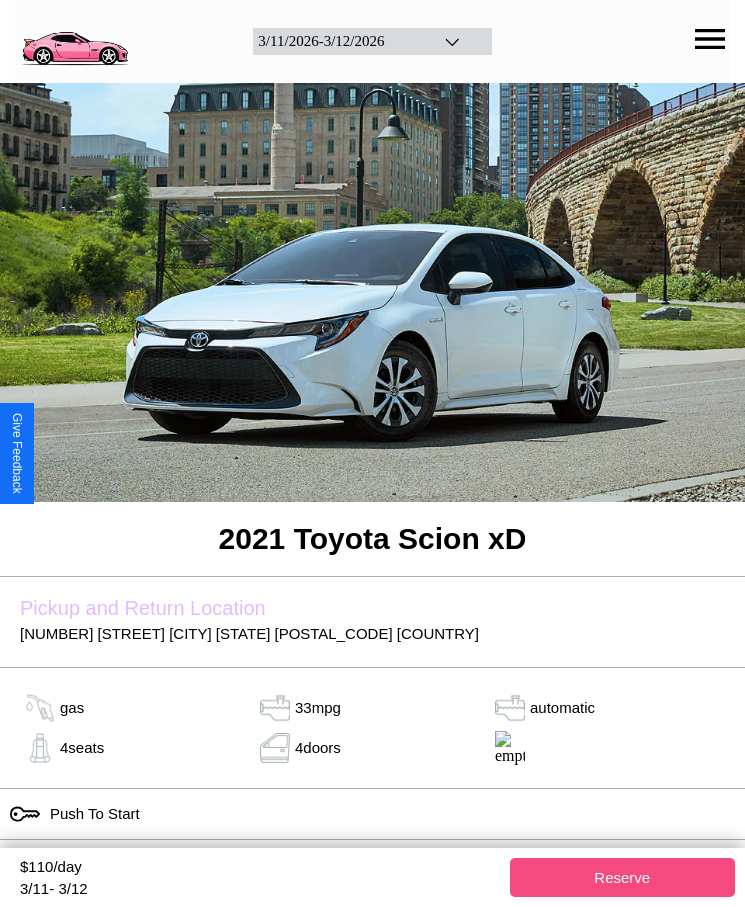 click on "Reserve" at bounding box center (623, 877) 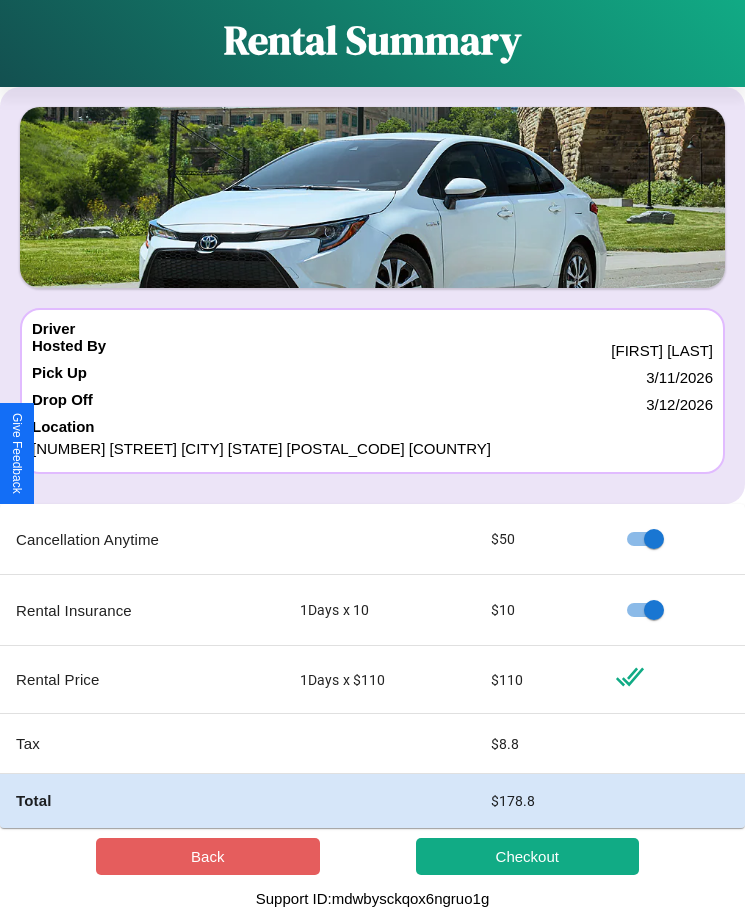 scroll, scrollTop: 13, scrollLeft: 0, axis: vertical 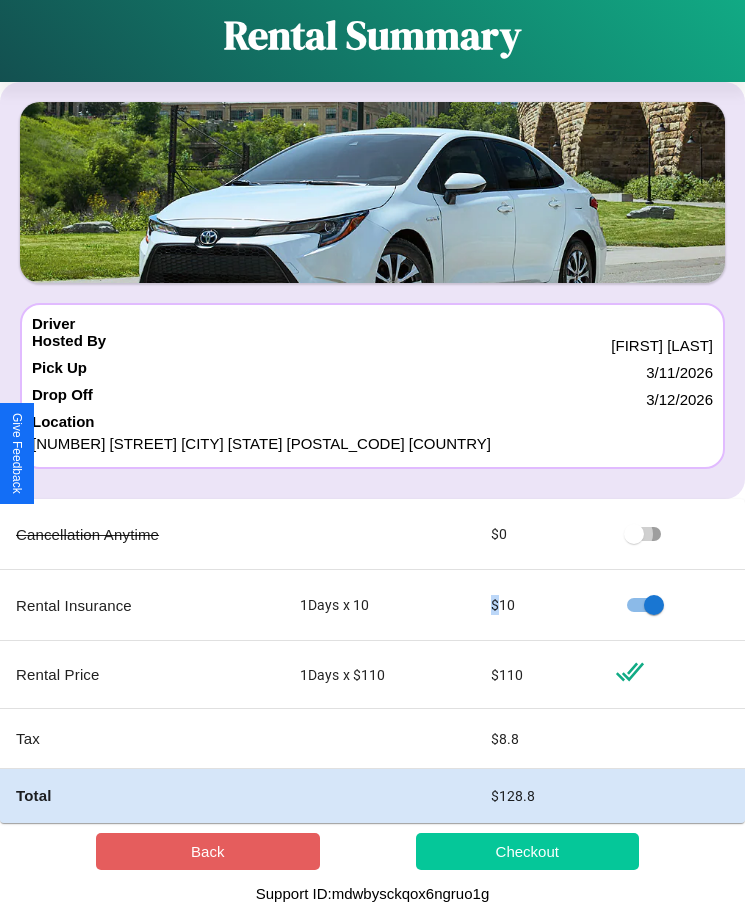 click on "Checkout" at bounding box center (528, 851) 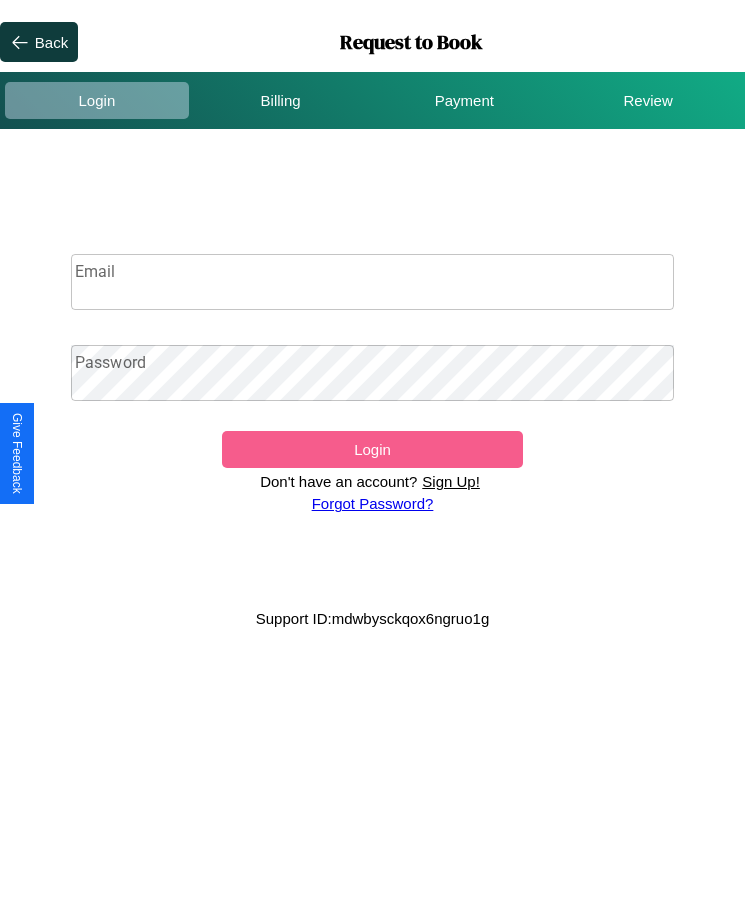 scroll, scrollTop: 0, scrollLeft: 0, axis: both 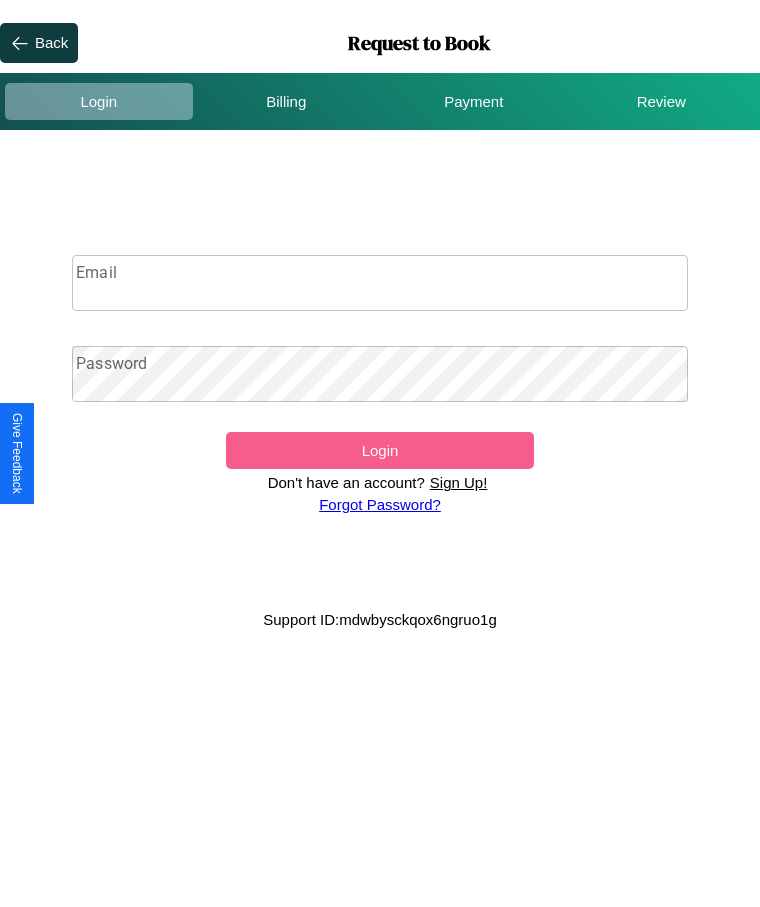 click on "Sign Up!" at bounding box center [459, 482] 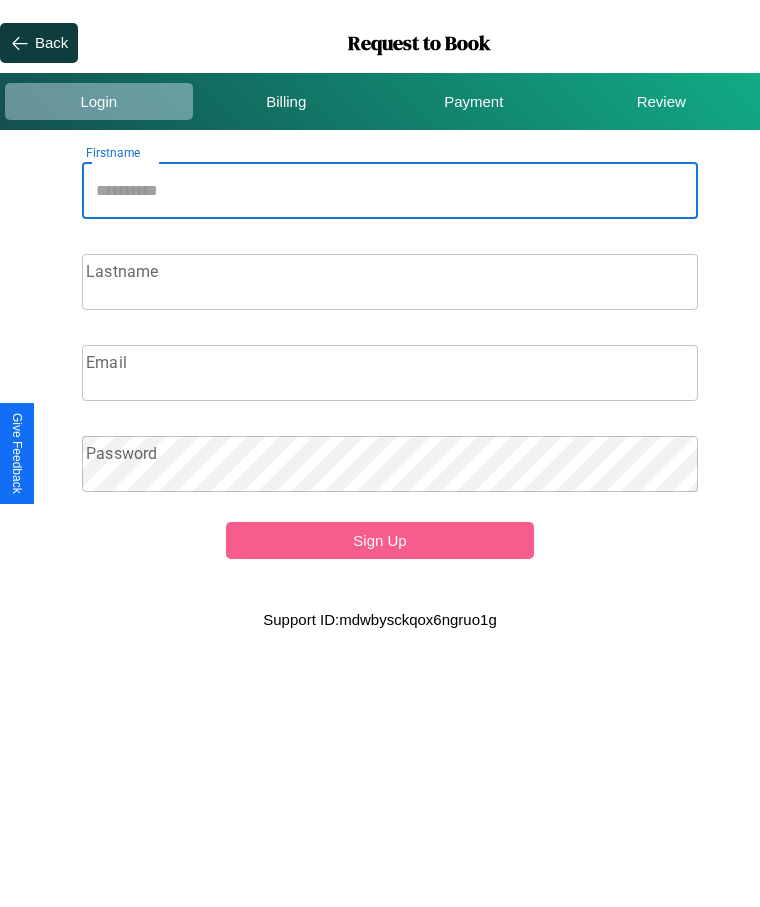 click on "Firstname" at bounding box center [390, 191] 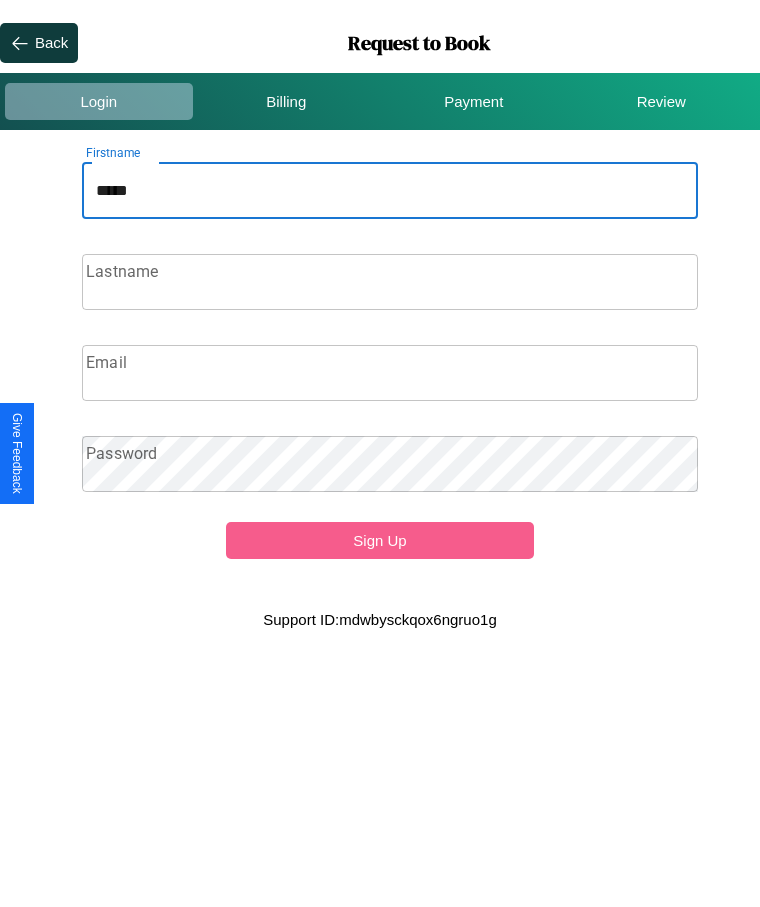type on "*****" 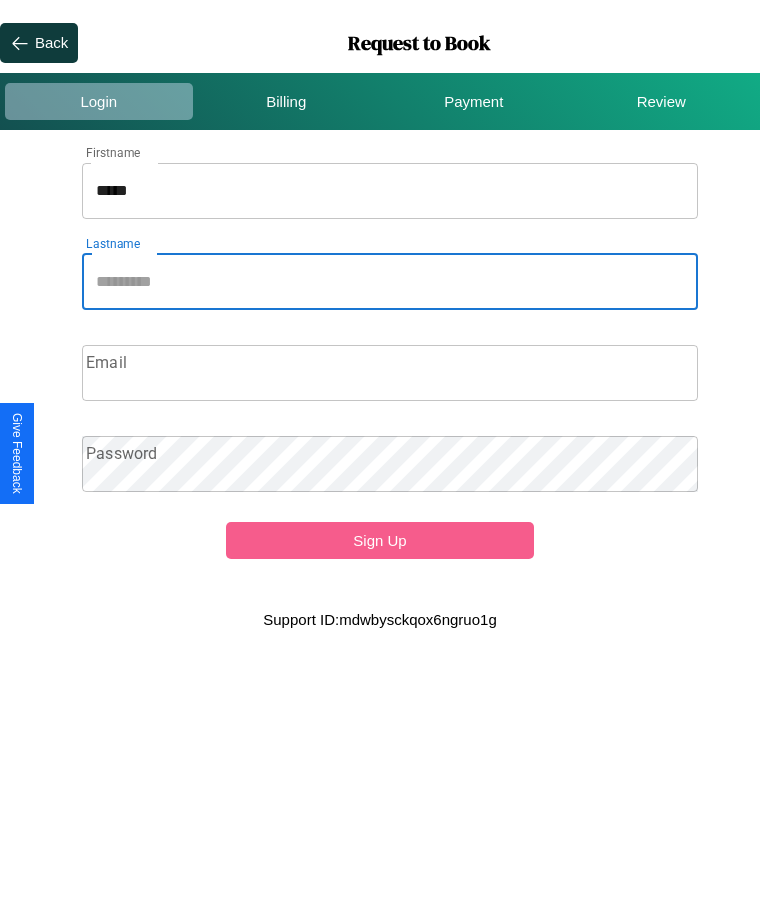 click on "Lastname" at bounding box center [390, 282] 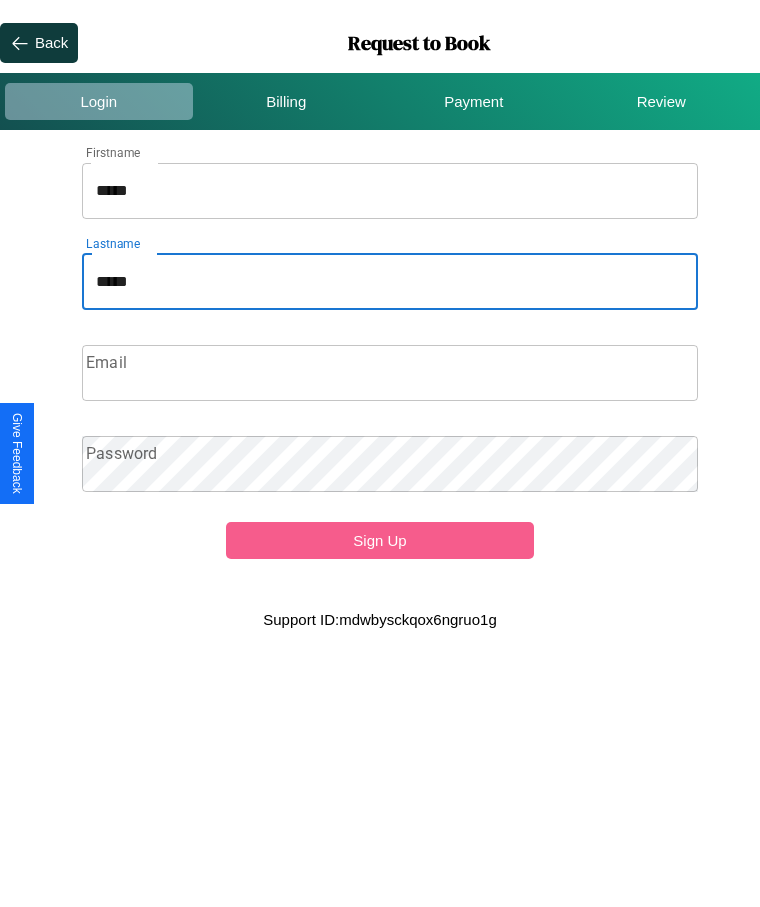 type on "*****" 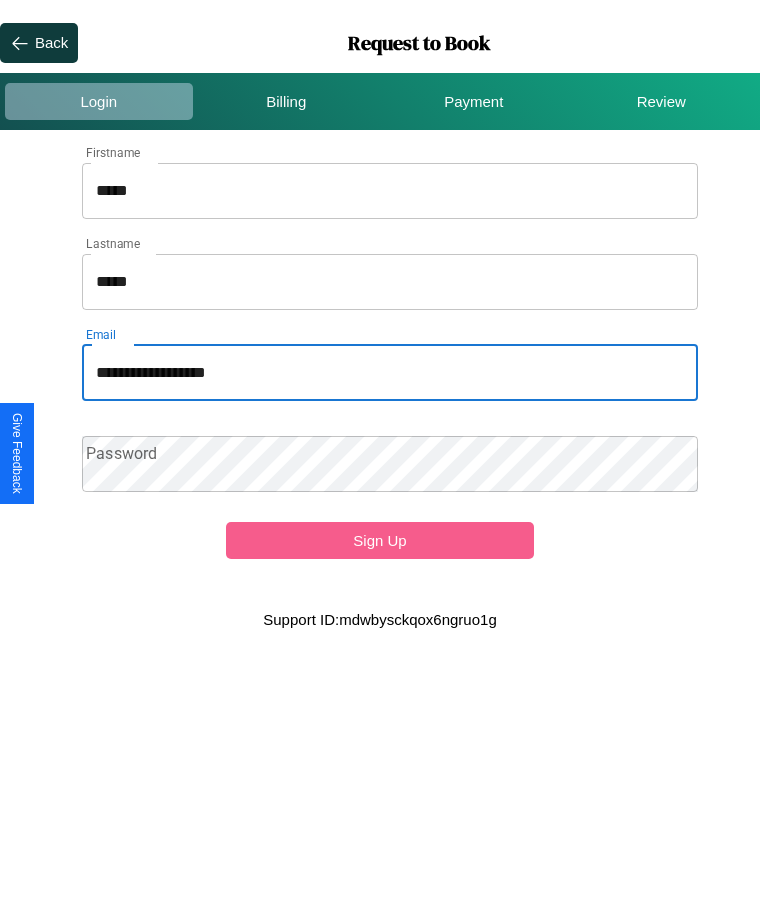 type on "**********" 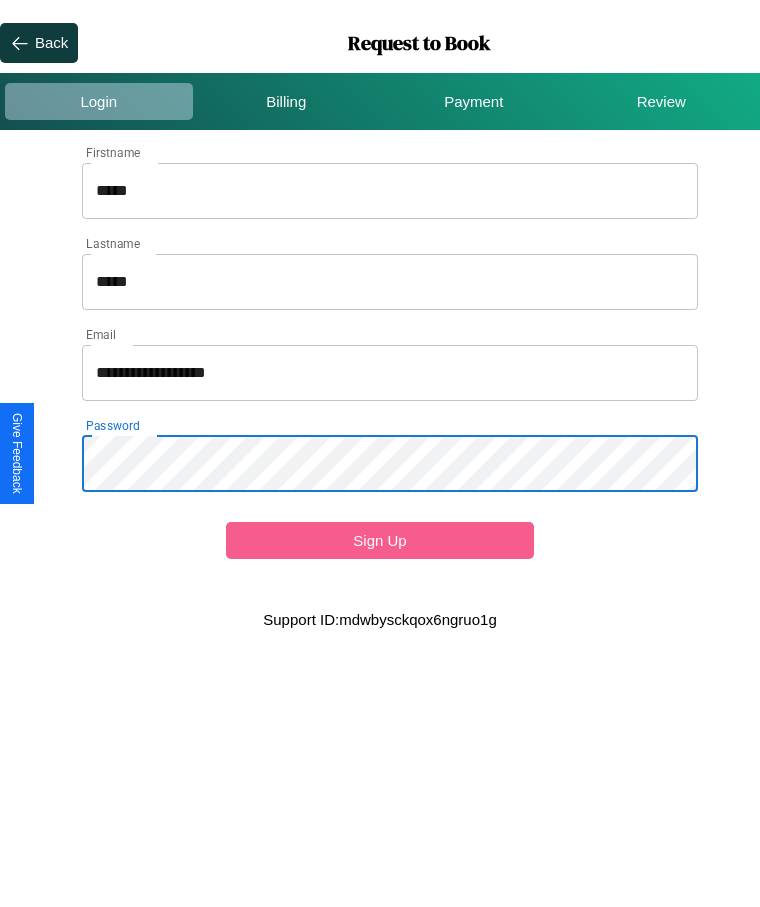 click on "Sign Up" at bounding box center (380, 540) 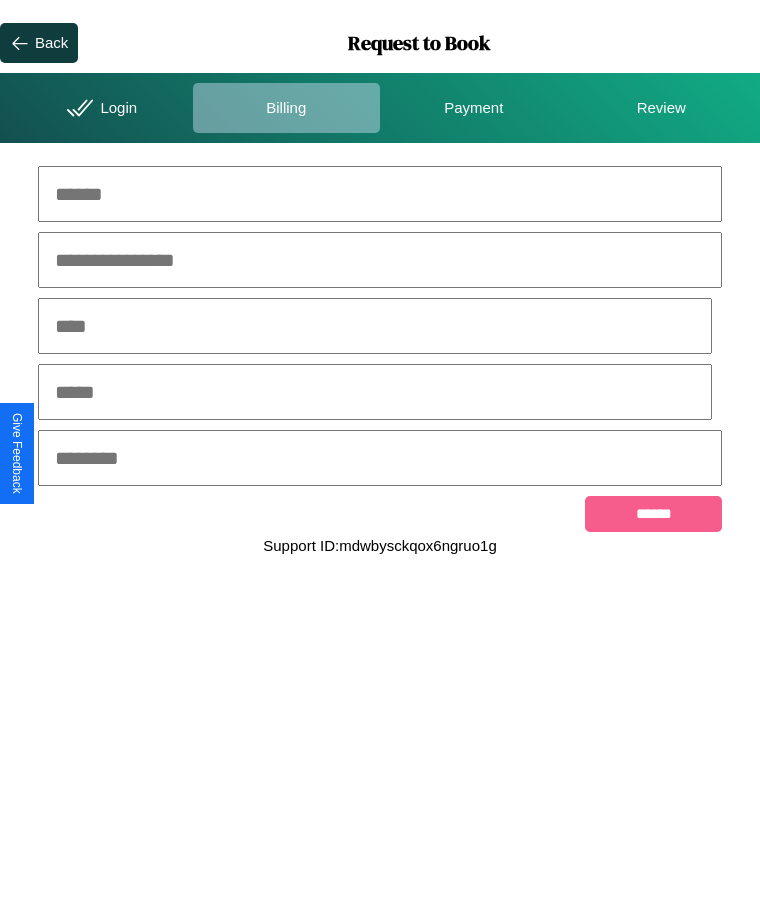 click at bounding box center (380, 194) 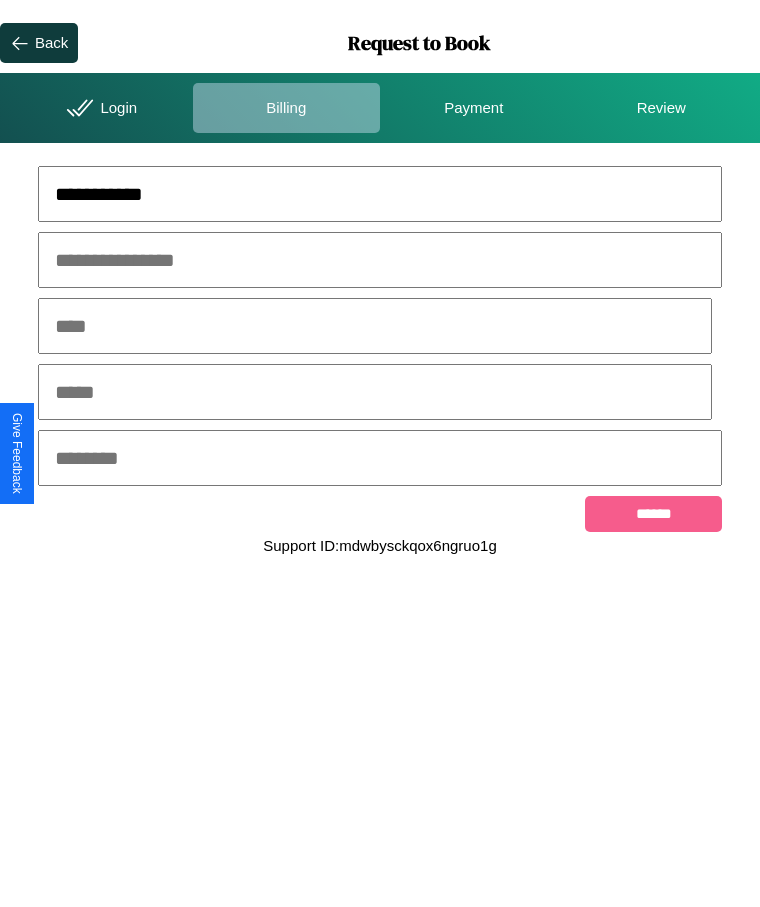 type on "**********" 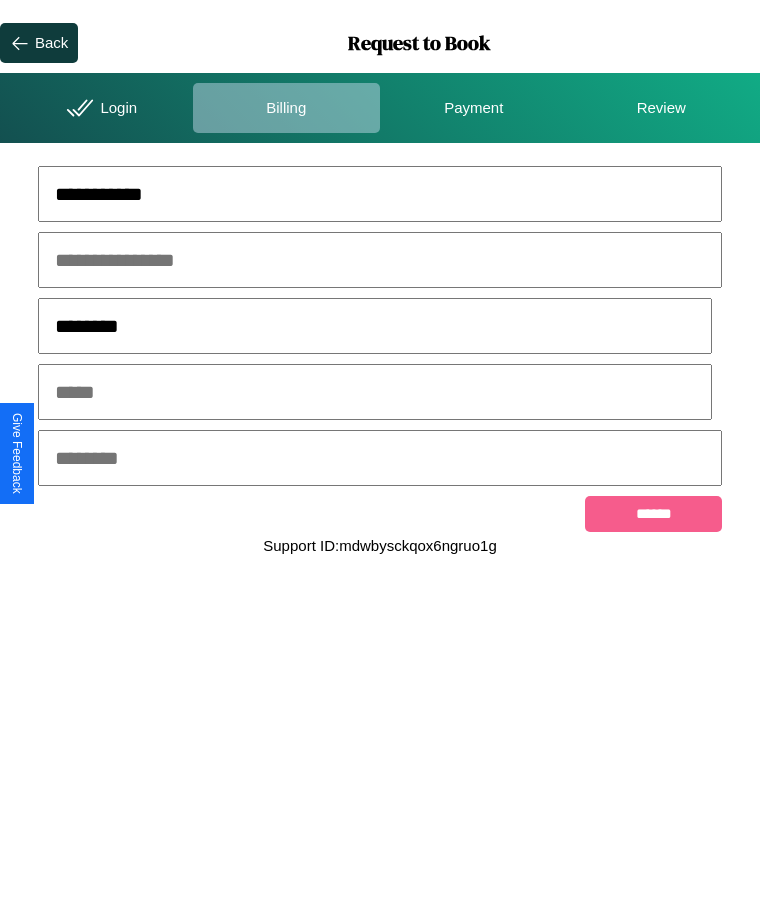 type on "********" 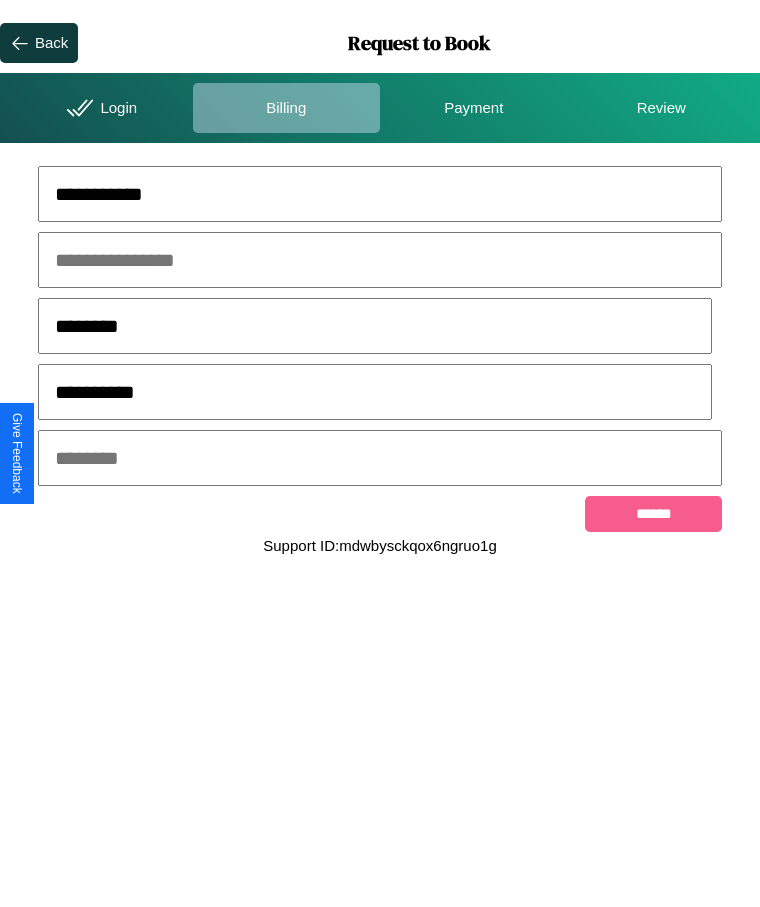 type on "**********" 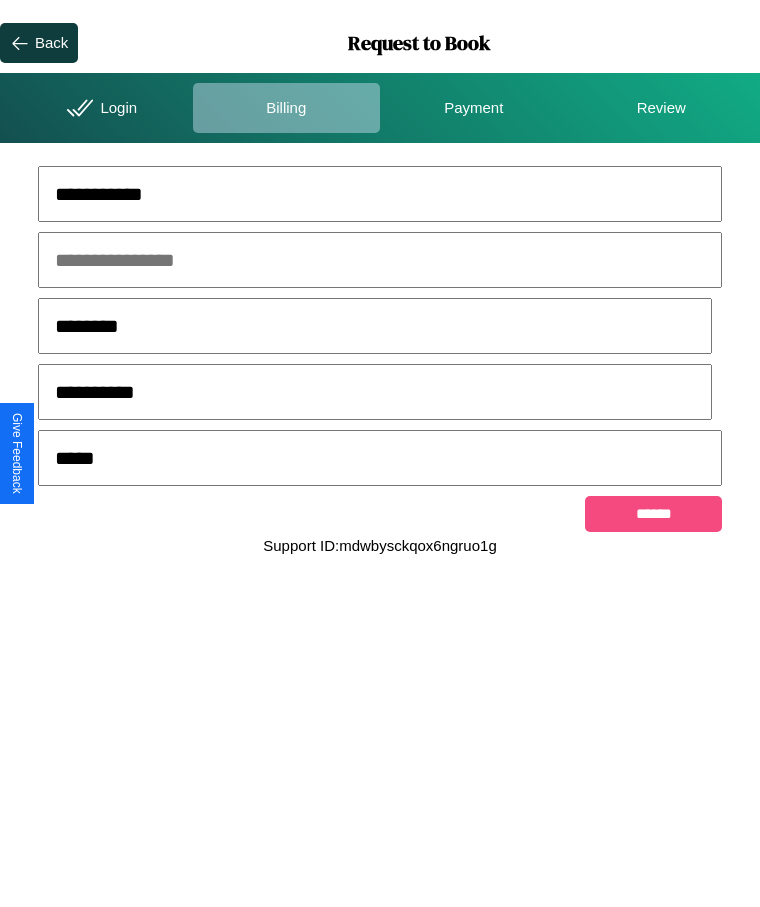 type on "*****" 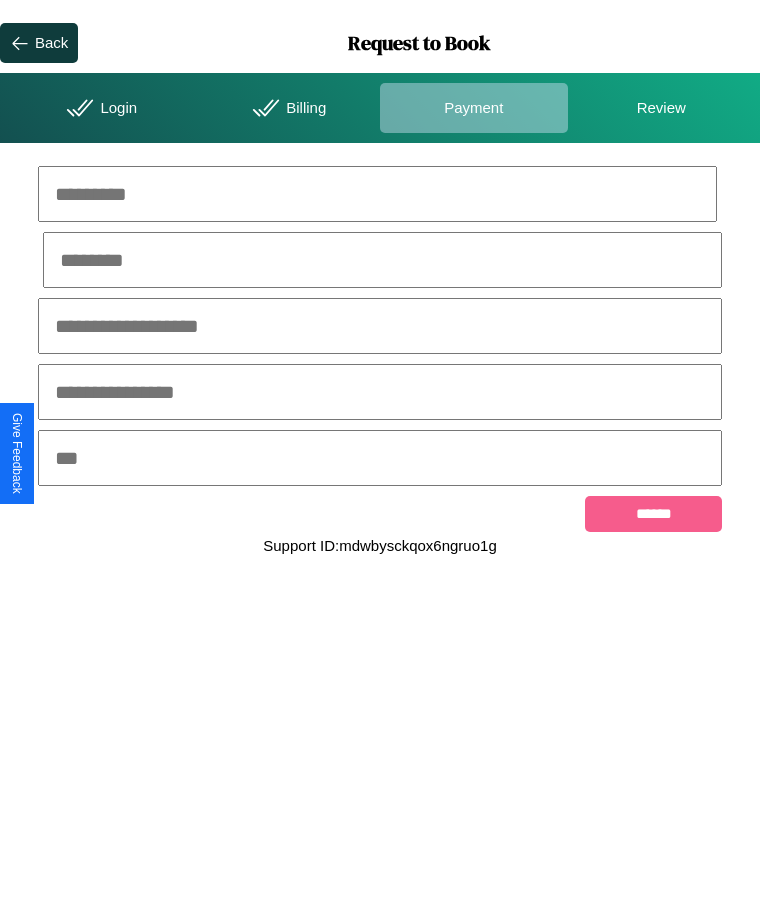 click at bounding box center (377, 194) 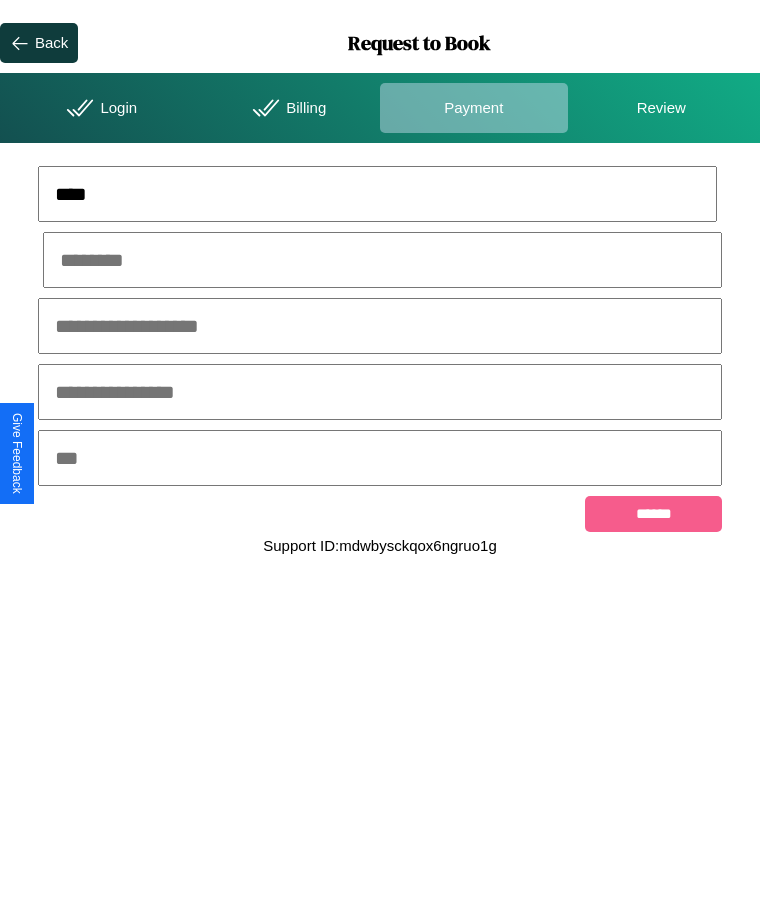 type on "****" 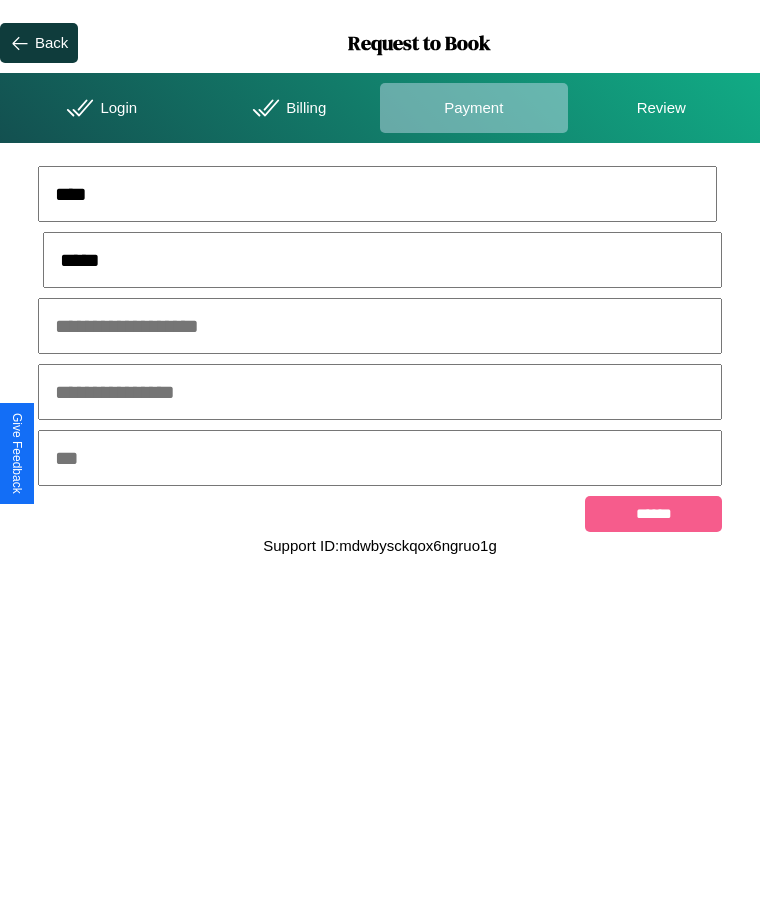 type on "*****" 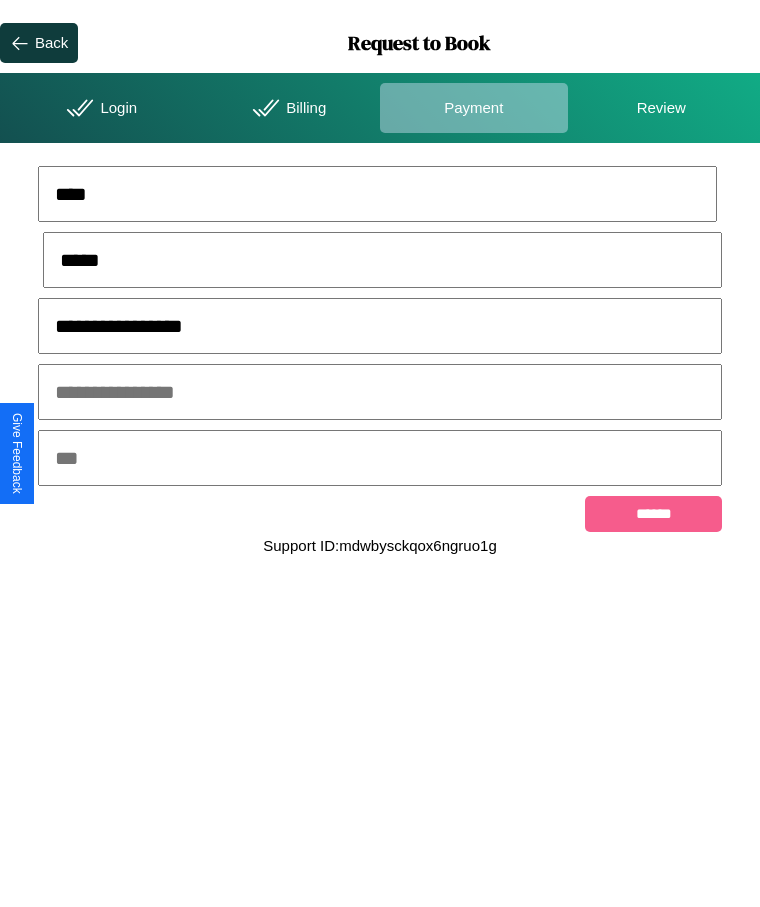 type on "**********" 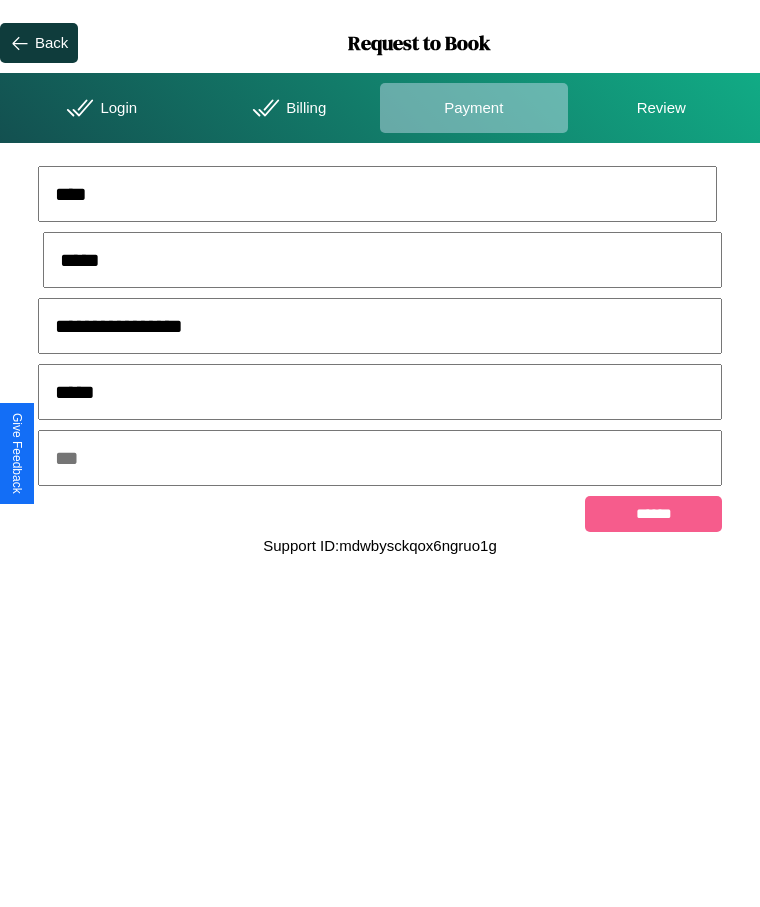 type on "*****" 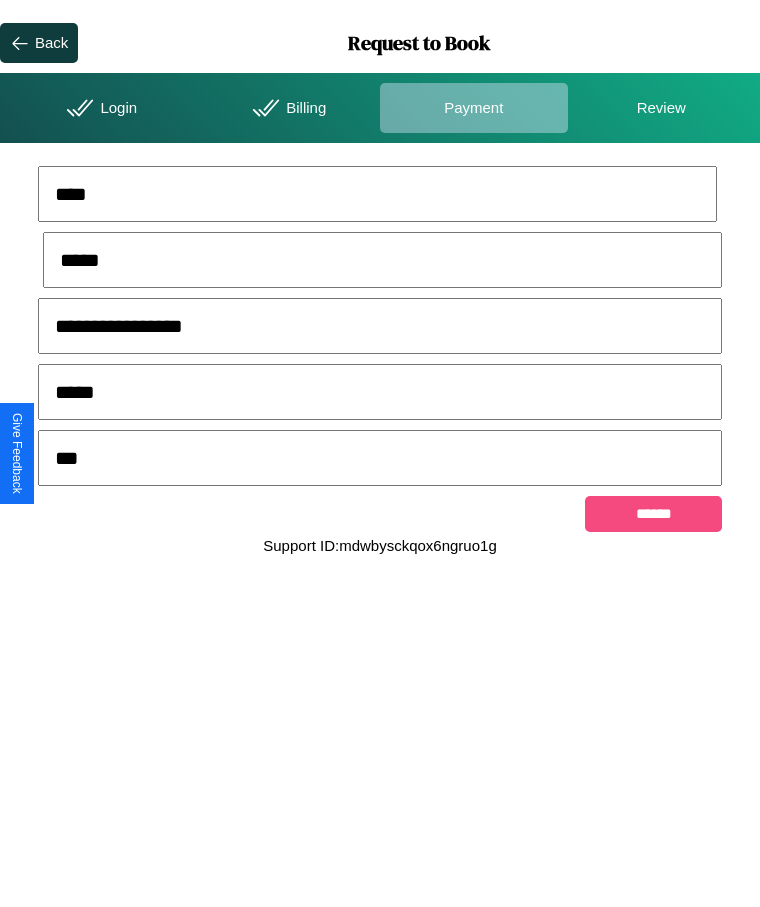 type on "***" 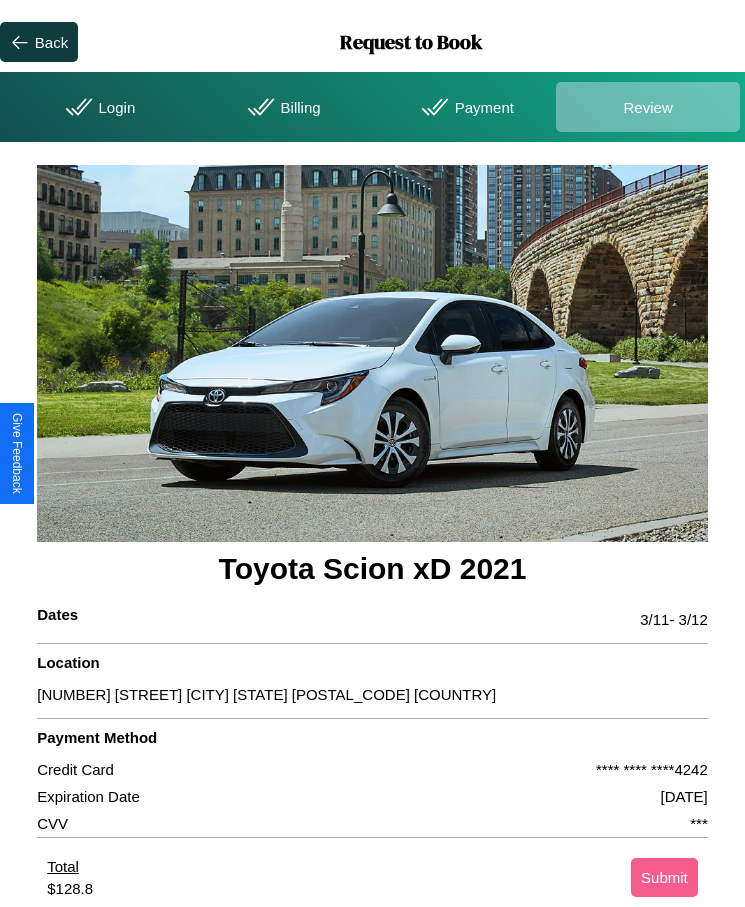 scroll, scrollTop: 2, scrollLeft: 0, axis: vertical 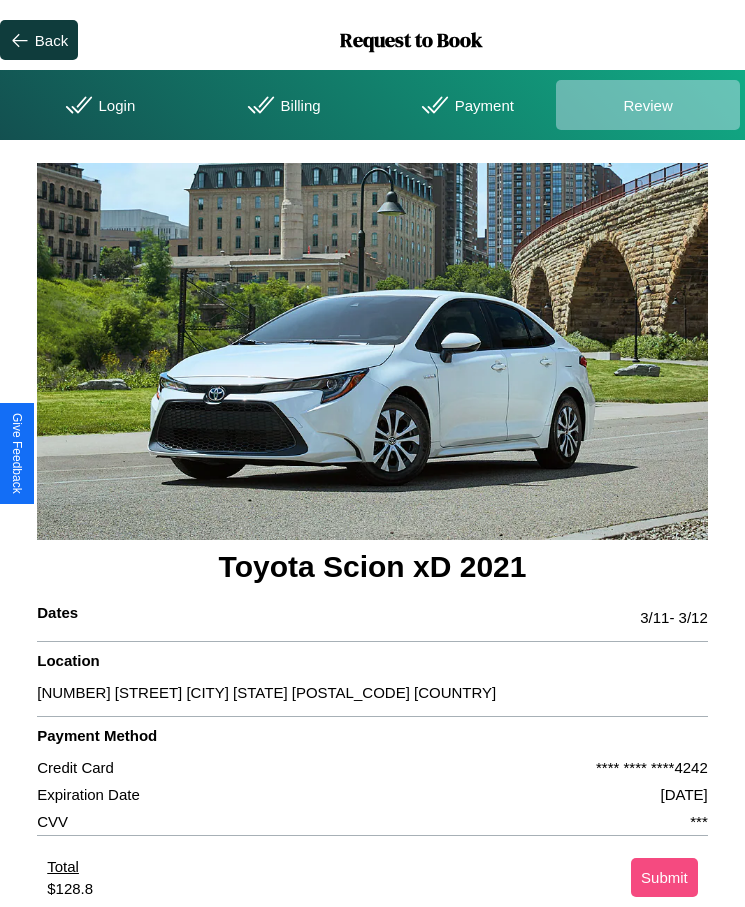 click on "Submit" at bounding box center (664, 877) 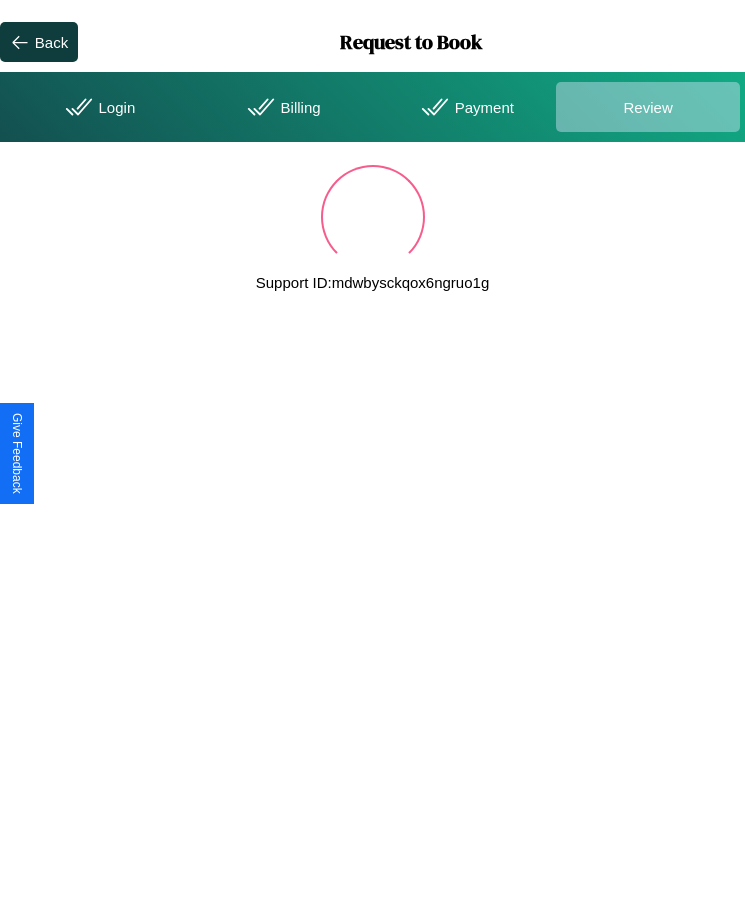 scroll, scrollTop: 0, scrollLeft: 0, axis: both 